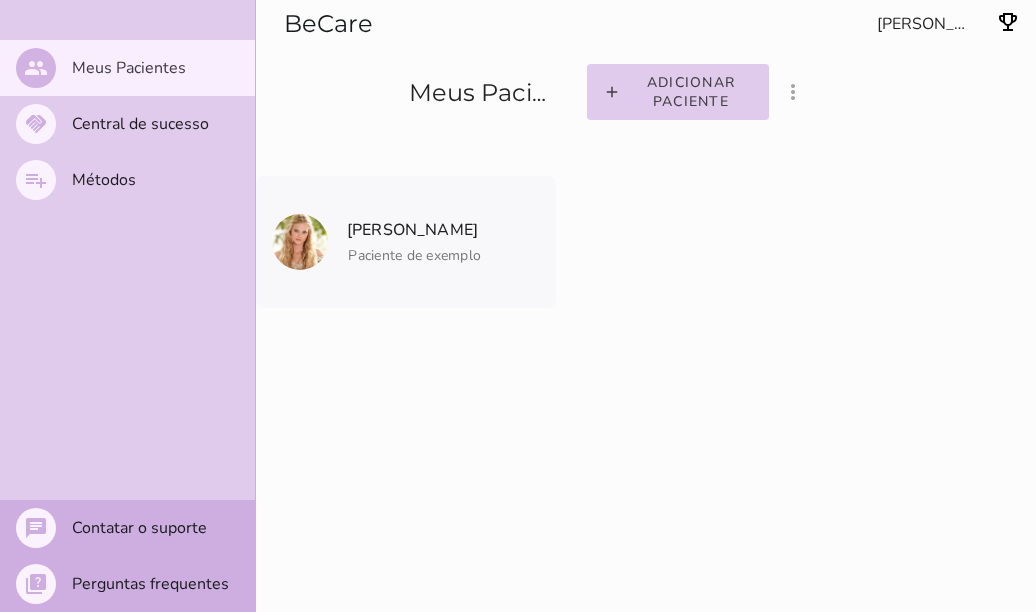 scroll, scrollTop: 0, scrollLeft: 0, axis: both 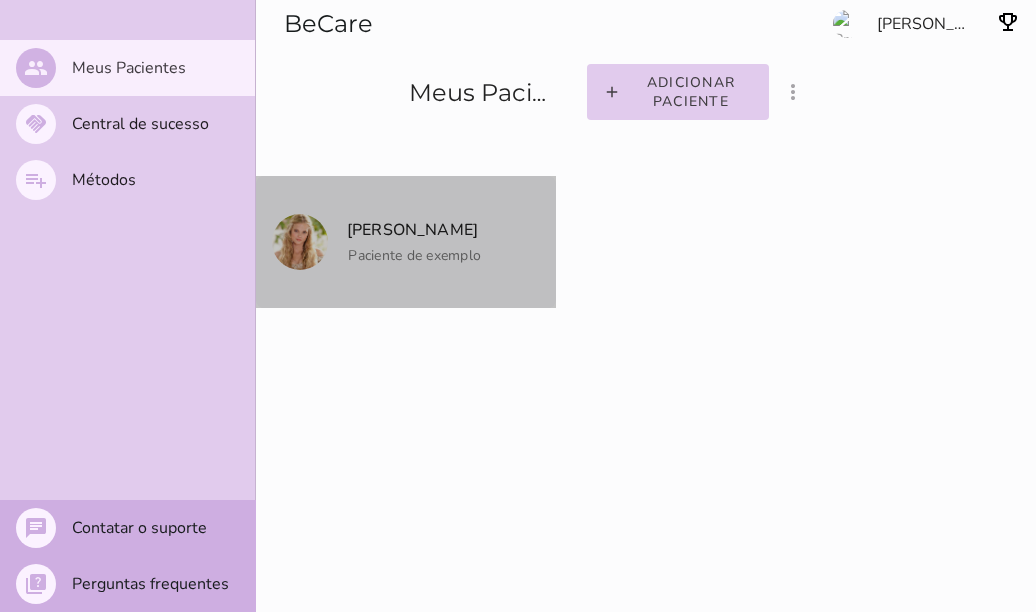 click on "Paciente de exemplo" 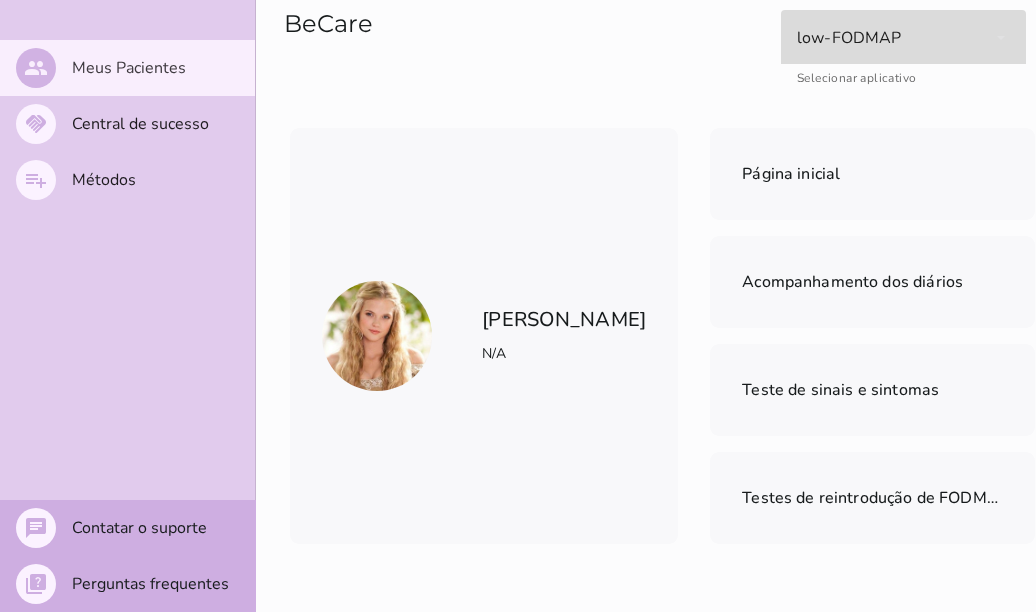 click on "low-FODMAP" at bounding box center [903, 38] 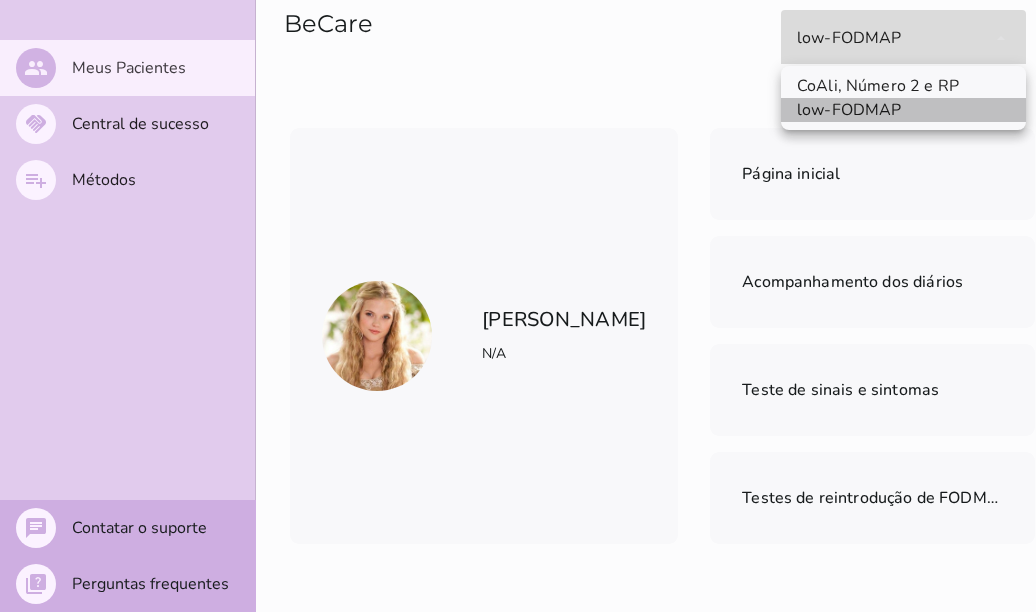 click on "low-FODMAP" at bounding box center [903, 110] 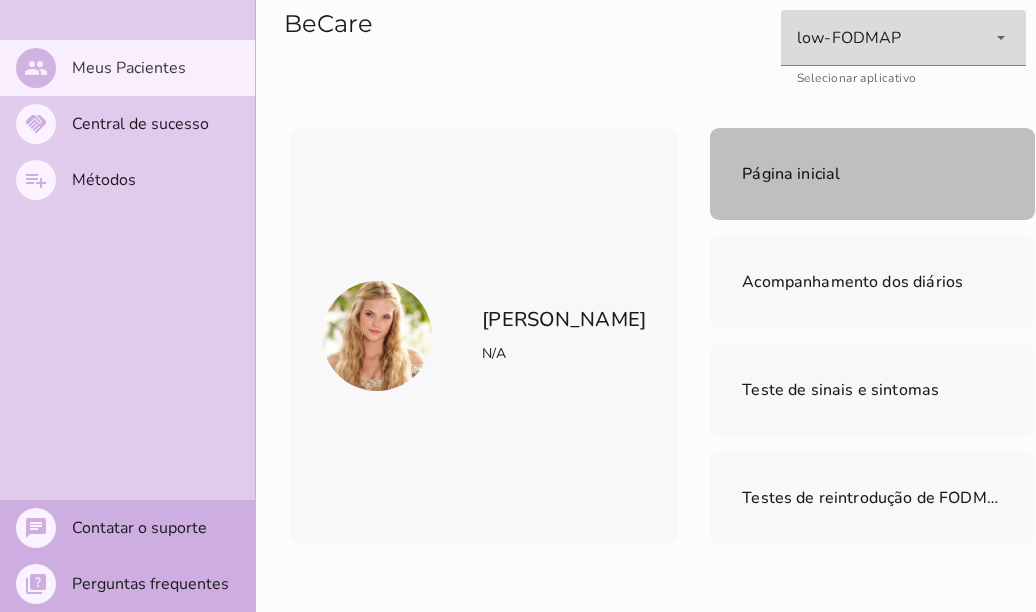 click on "Página inicial" at bounding box center (872, 174) 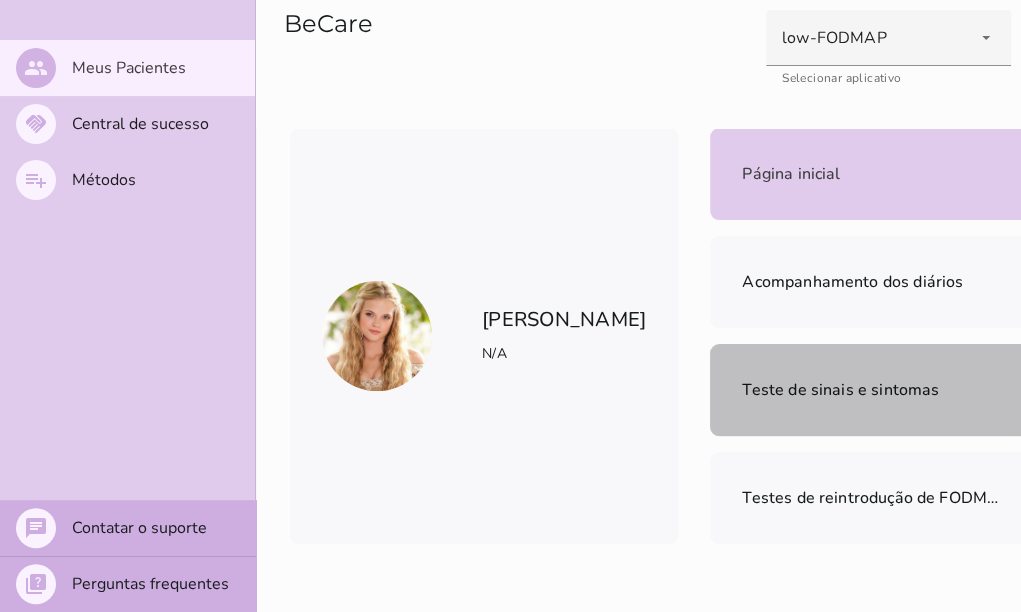 click on "Teste de sinais e sintomas" at bounding box center (840, 390) 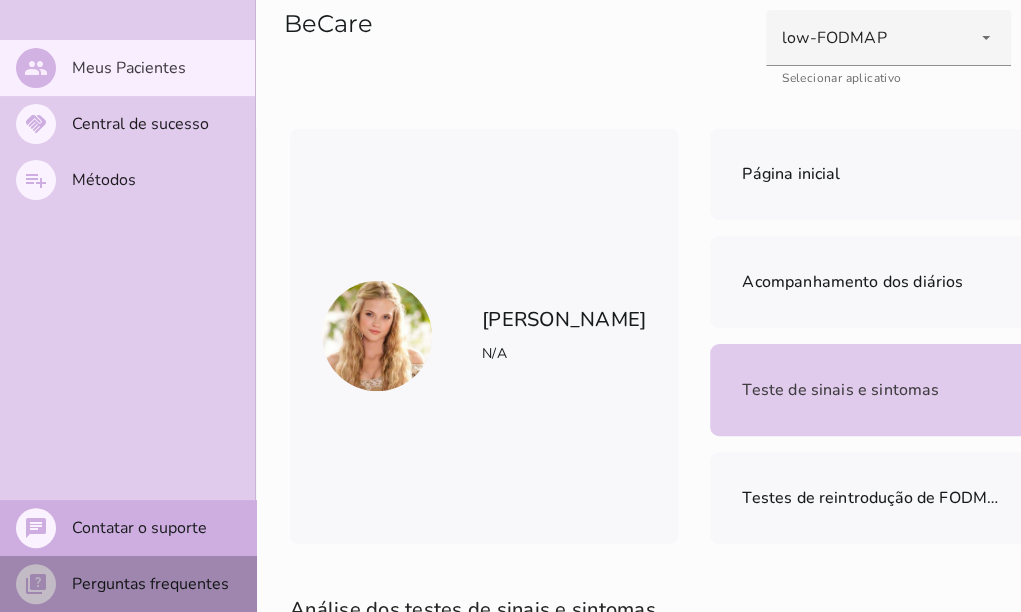 click on "Perguntas frequentes" at bounding box center [0, 0] 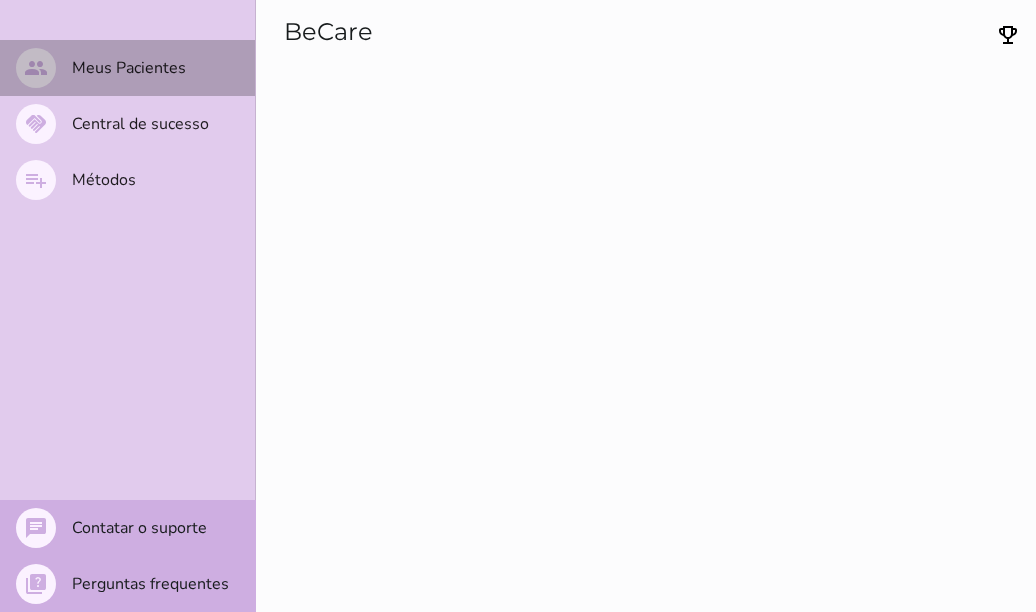 click on "Meus Pacientes" at bounding box center (0, 0) 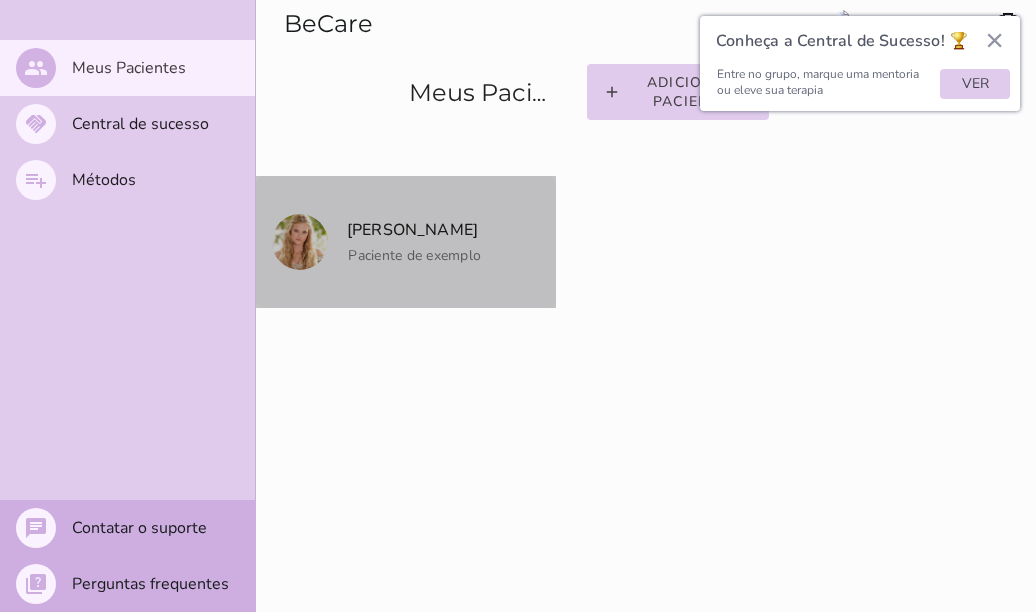 click on "Paciente de exemplo" 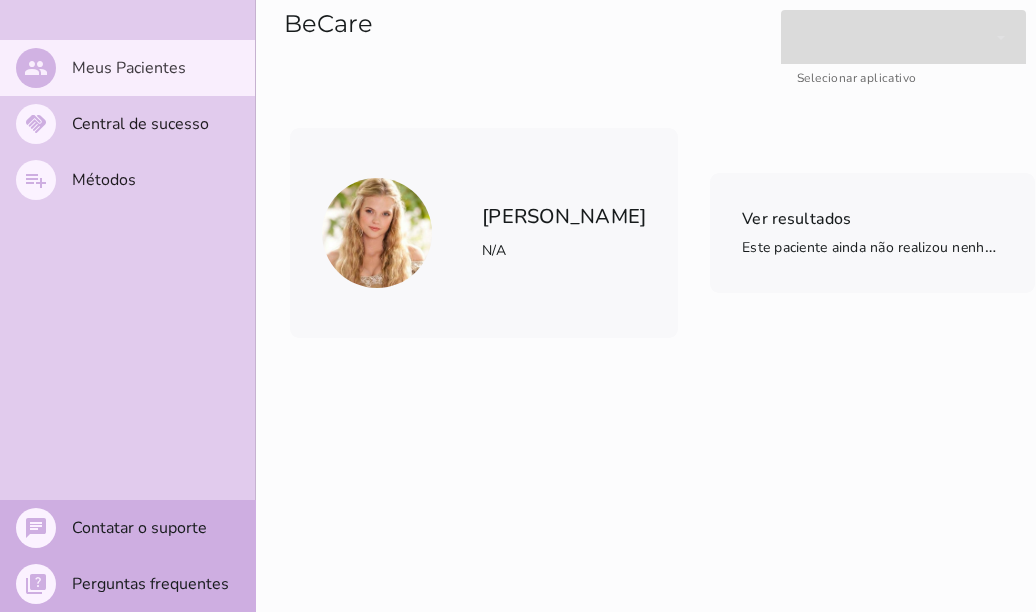 click at bounding box center (903, 38) 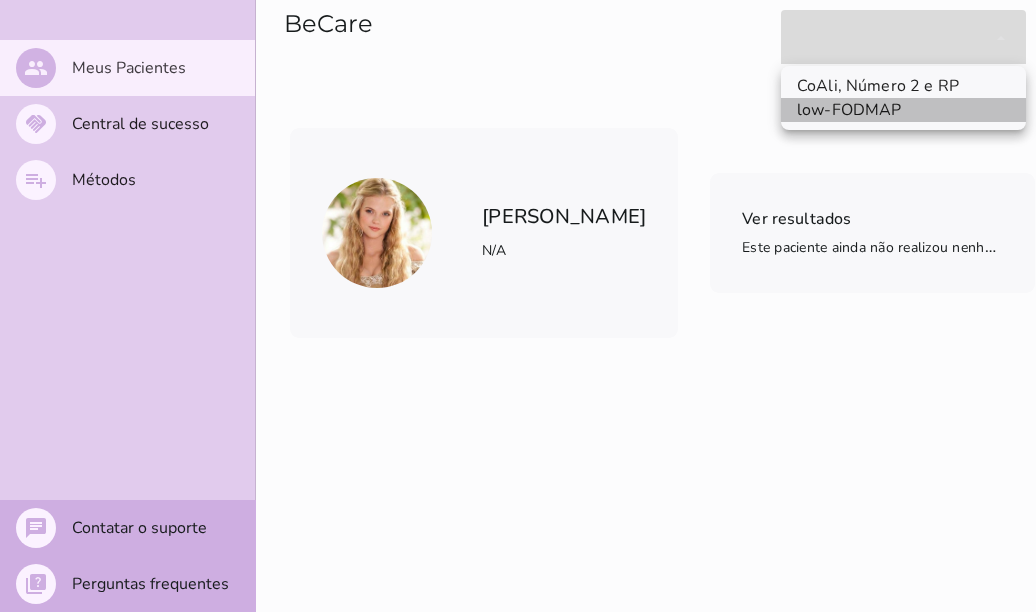 click on "low-FODMAP" at bounding box center [0, 0] 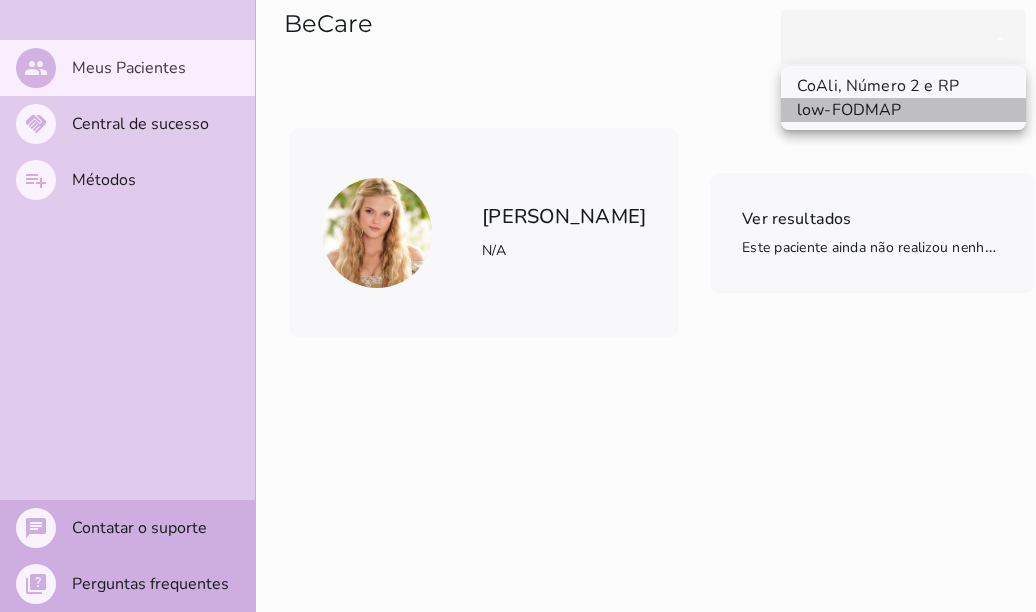 type on "qGWdic9wsspFTTUrrVGn" 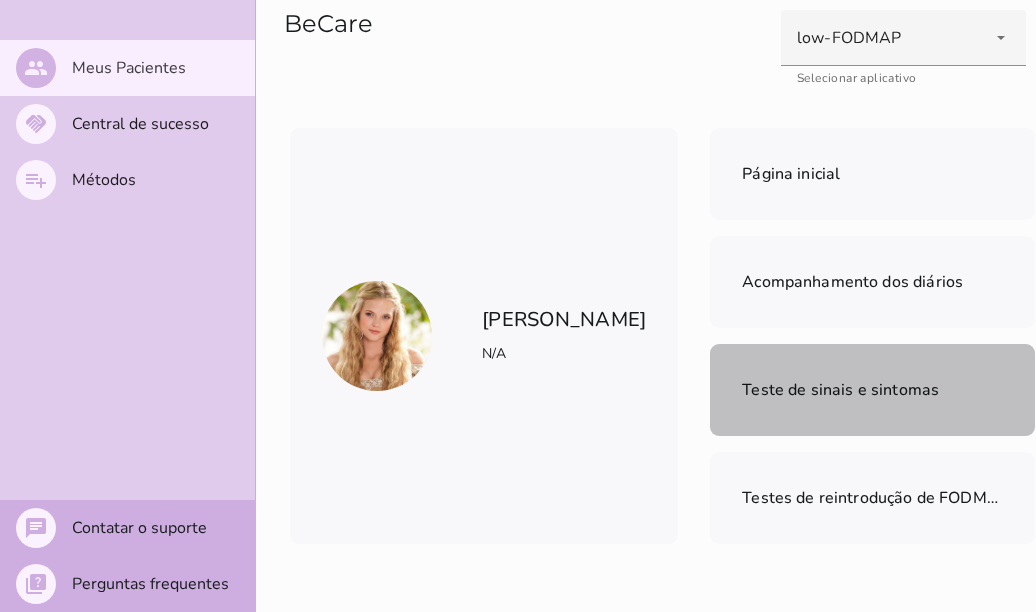 click on "Teste de sinais e sintomas" at bounding box center (840, 390) 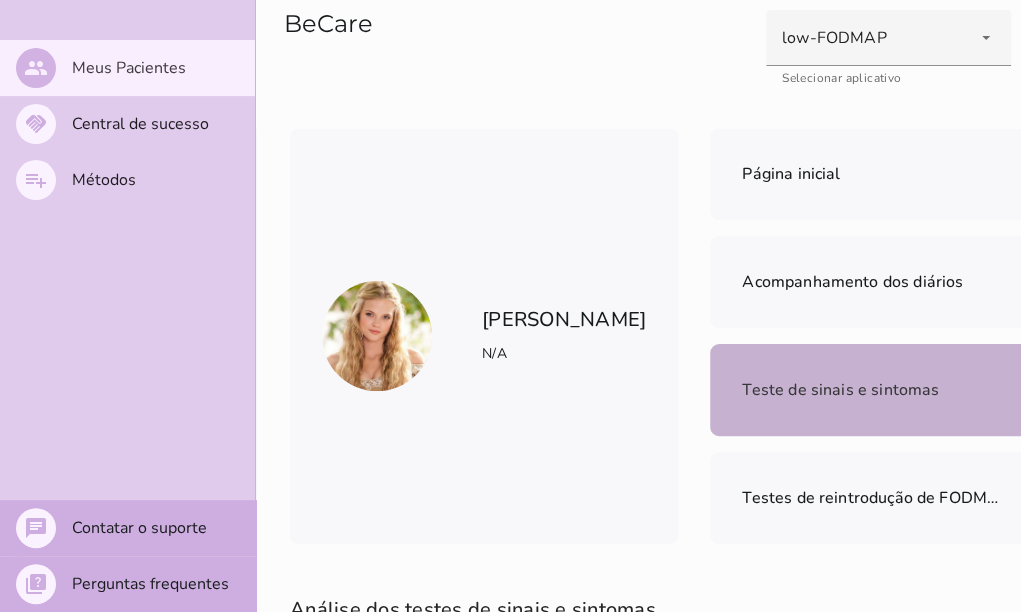 type 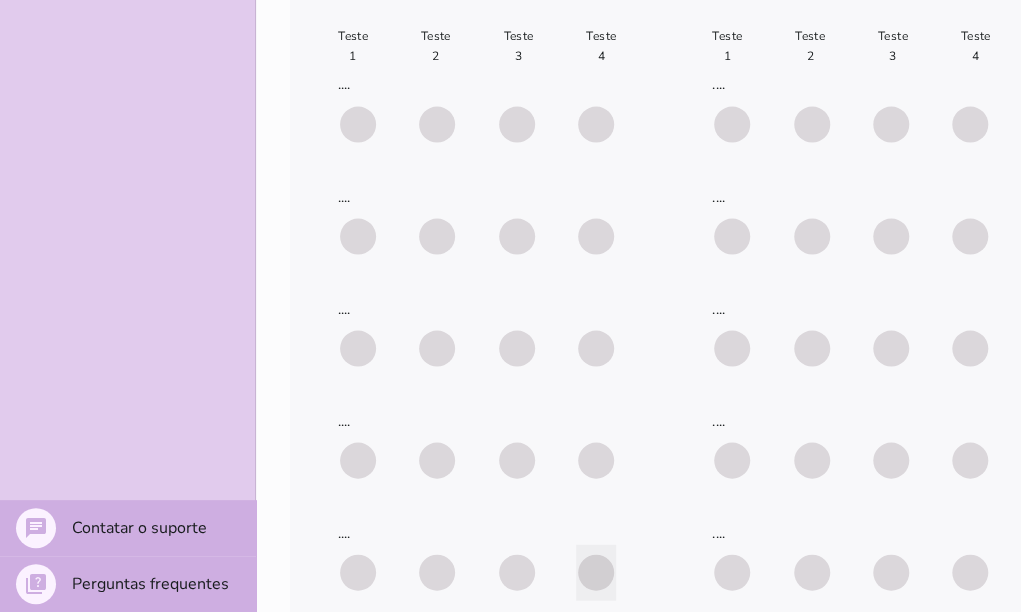 scroll, scrollTop: 1523, scrollLeft: 0, axis: vertical 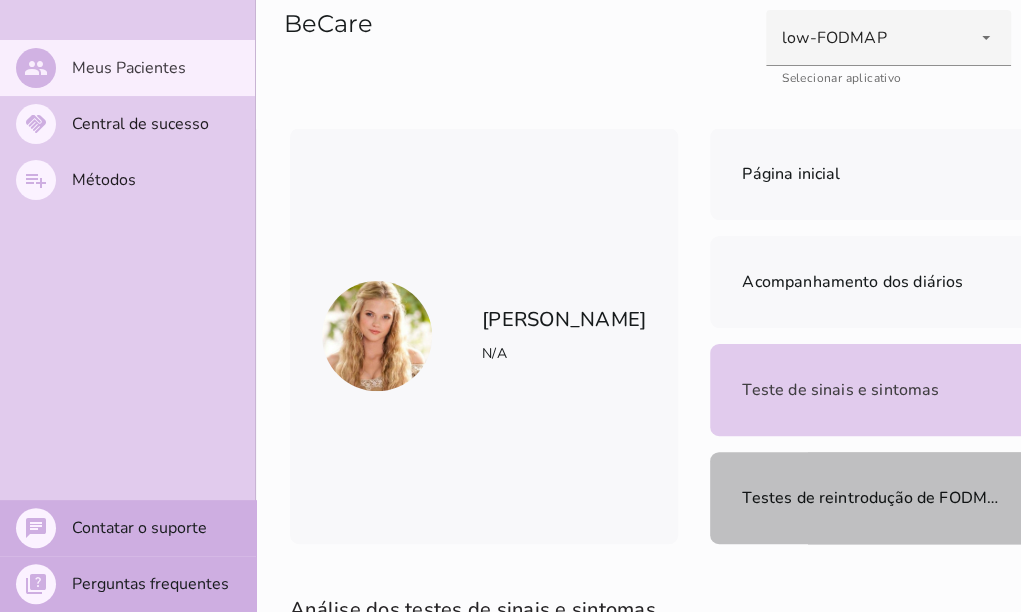 click on "Testes de reintrodução de FODMAPs" at bounding box center (879, 498) 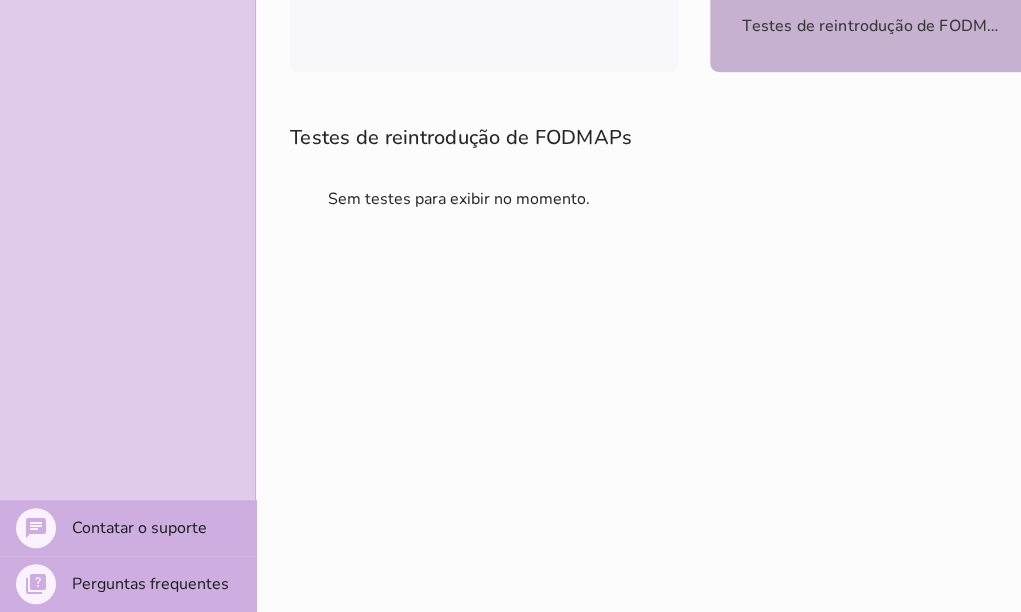 scroll, scrollTop: 0, scrollLeft: 0, axis: both 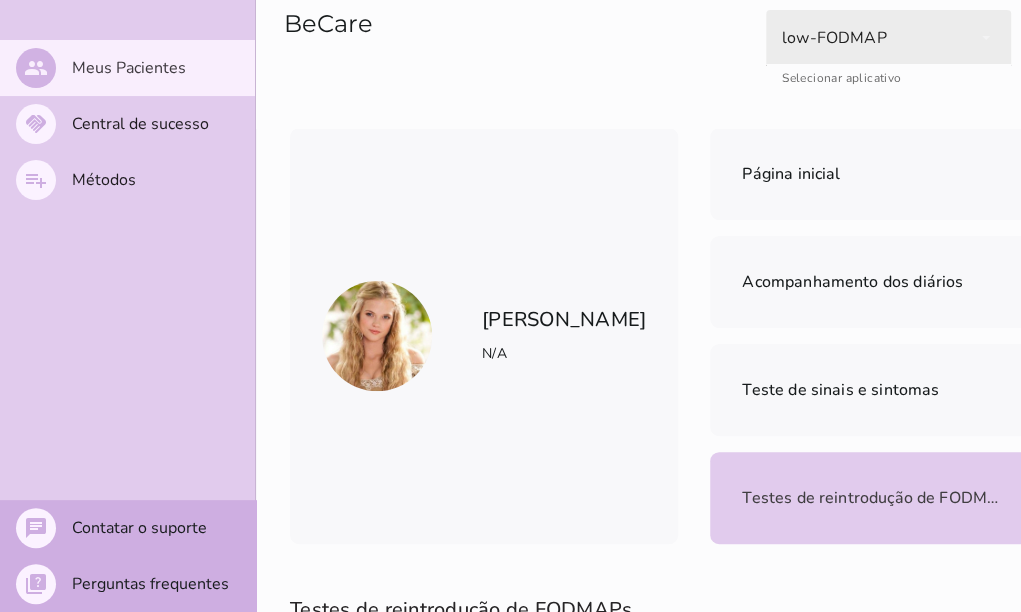 click on "low-FODMAP" at bounding box center (888, 38) 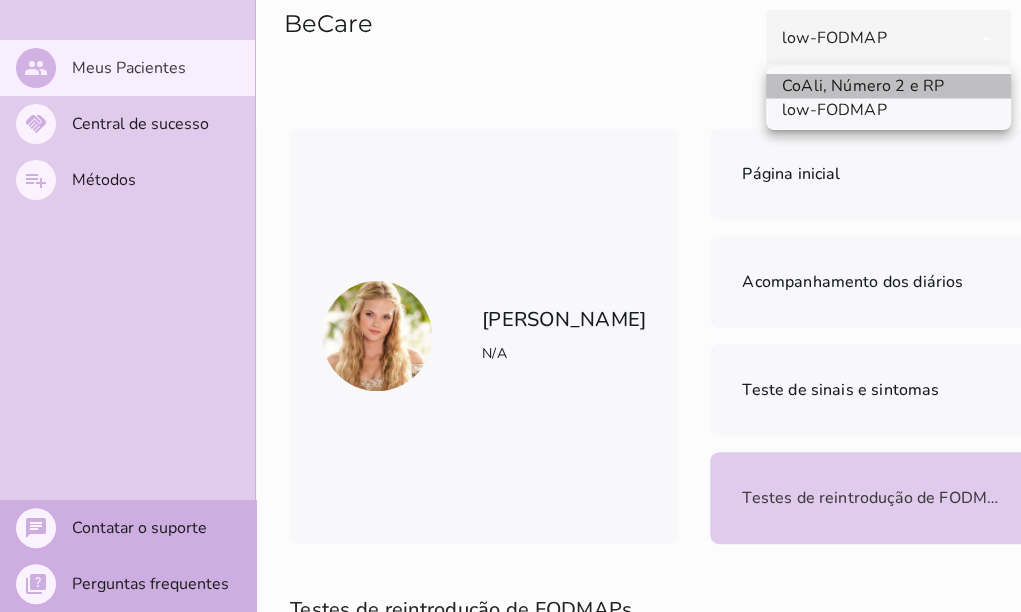 click on "CoAli, Número 2 e RP" at bounding box center [0, 0] 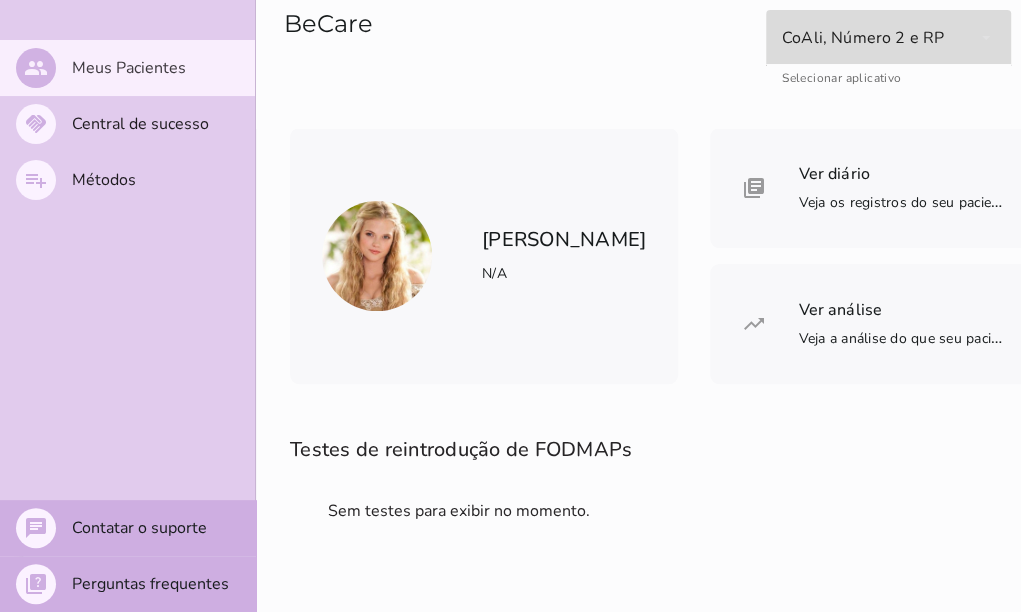 click on "CoAli, Número 2 e RP" at bounding box center (888, 38) 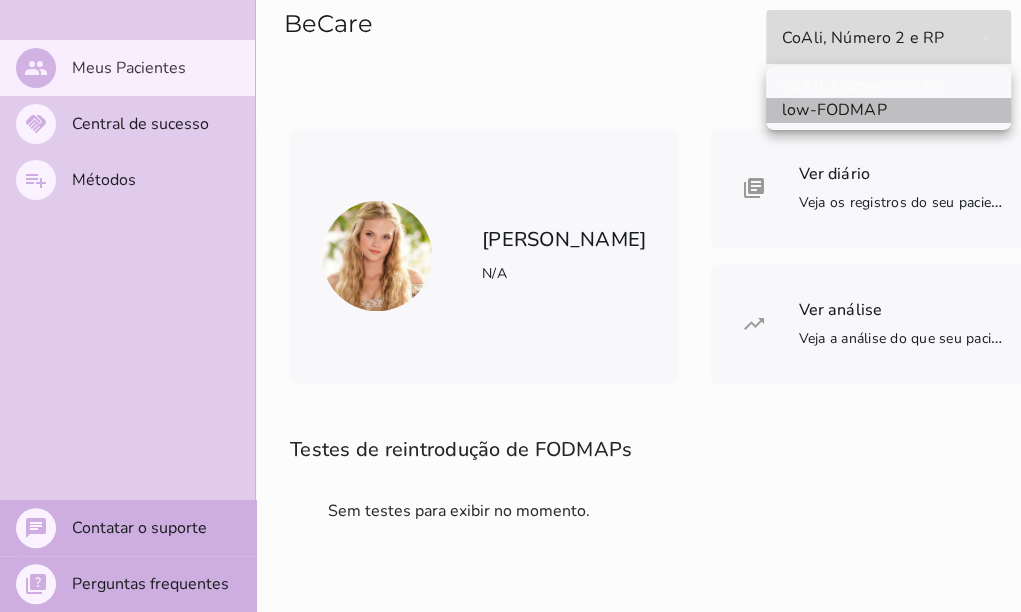 click on "low-FODMAP" at bounding box center [0, 0] 